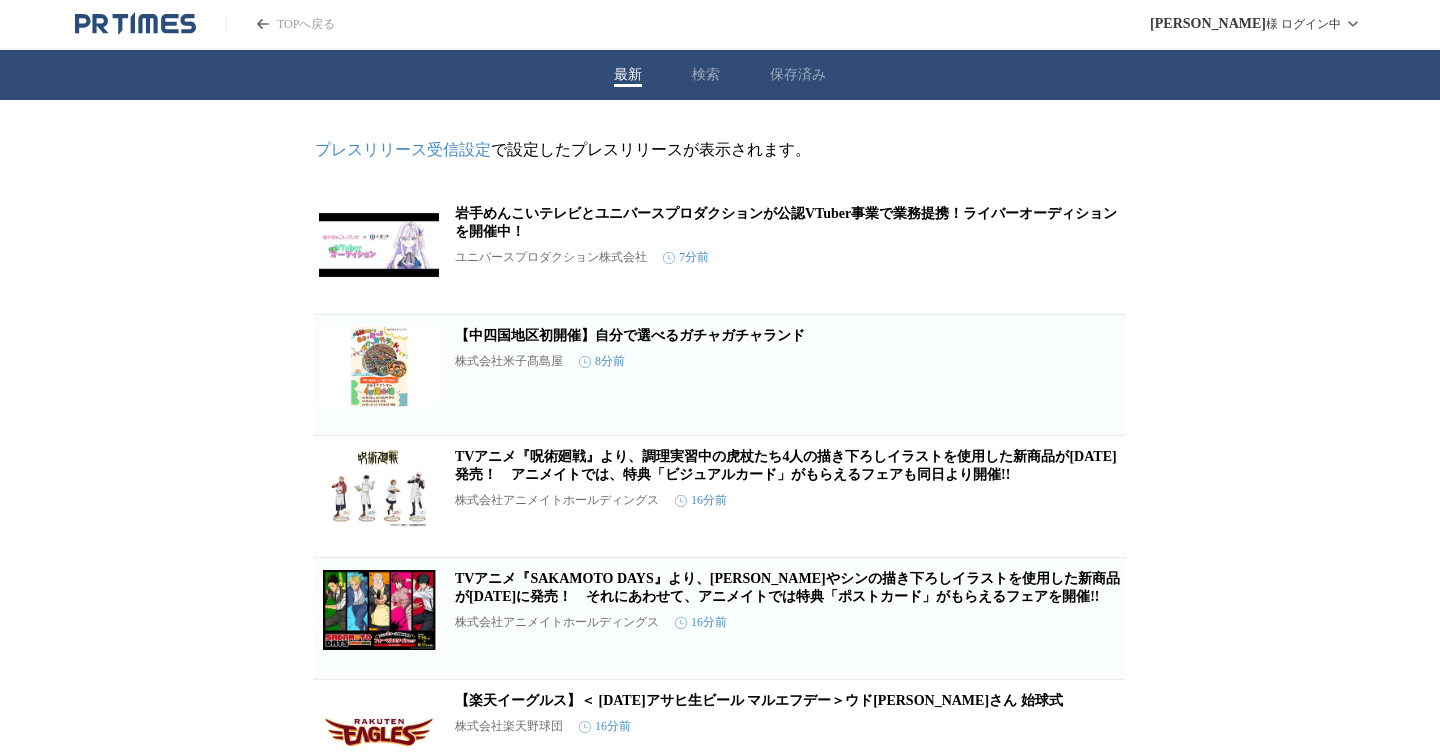 scroll, scrollTop: 0, scrollLeft: 0, axis: both 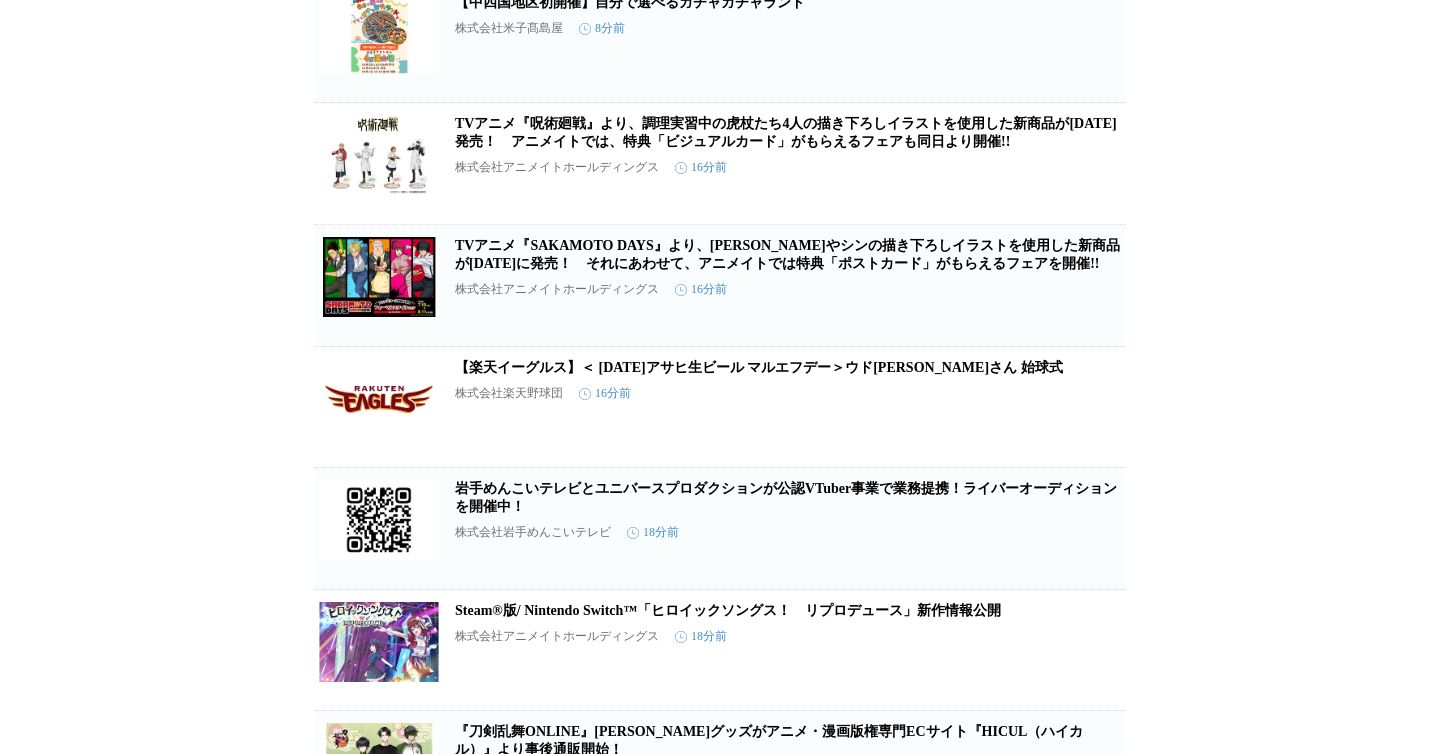 click 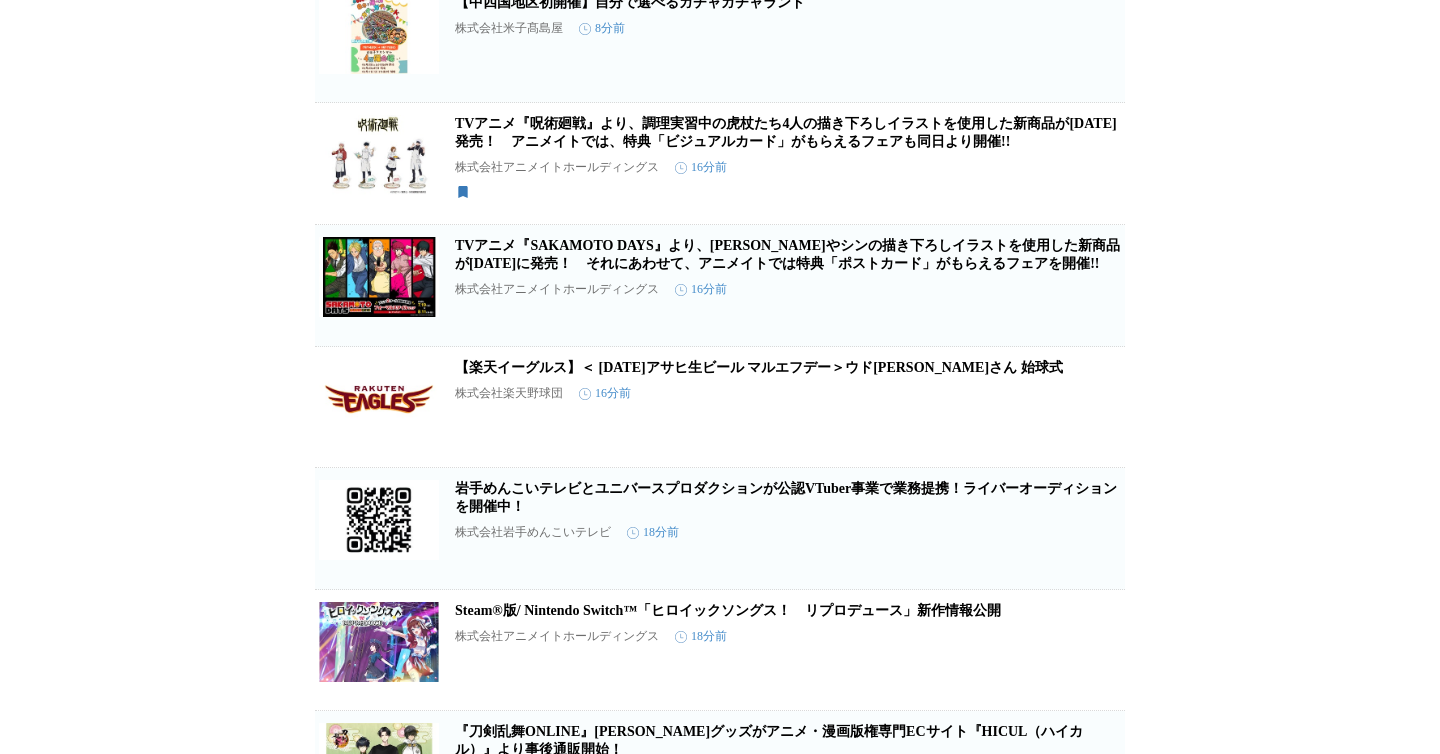 scroll, scrollTop: 412, scrollLeft: 0, axis: vertical 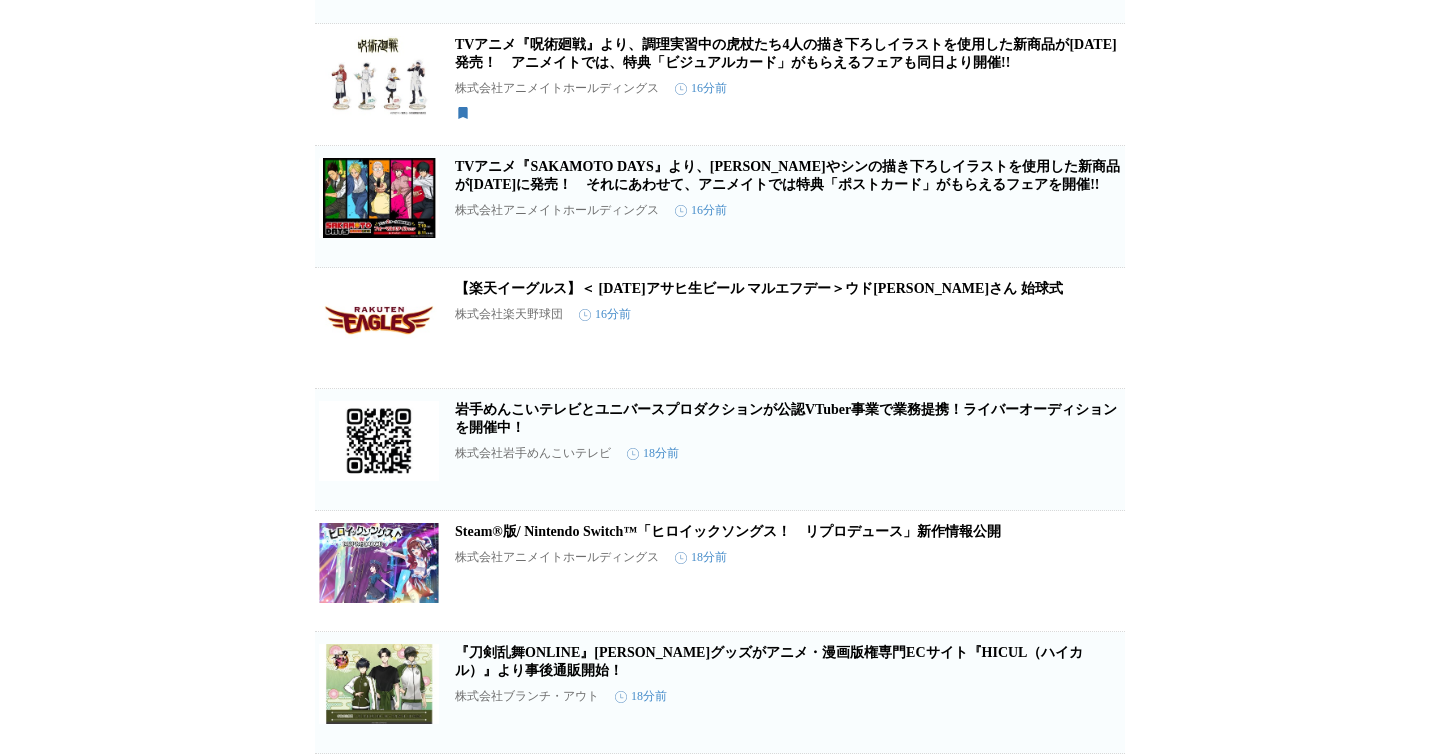 click on "保存する" at bounding box center (1021, 238) 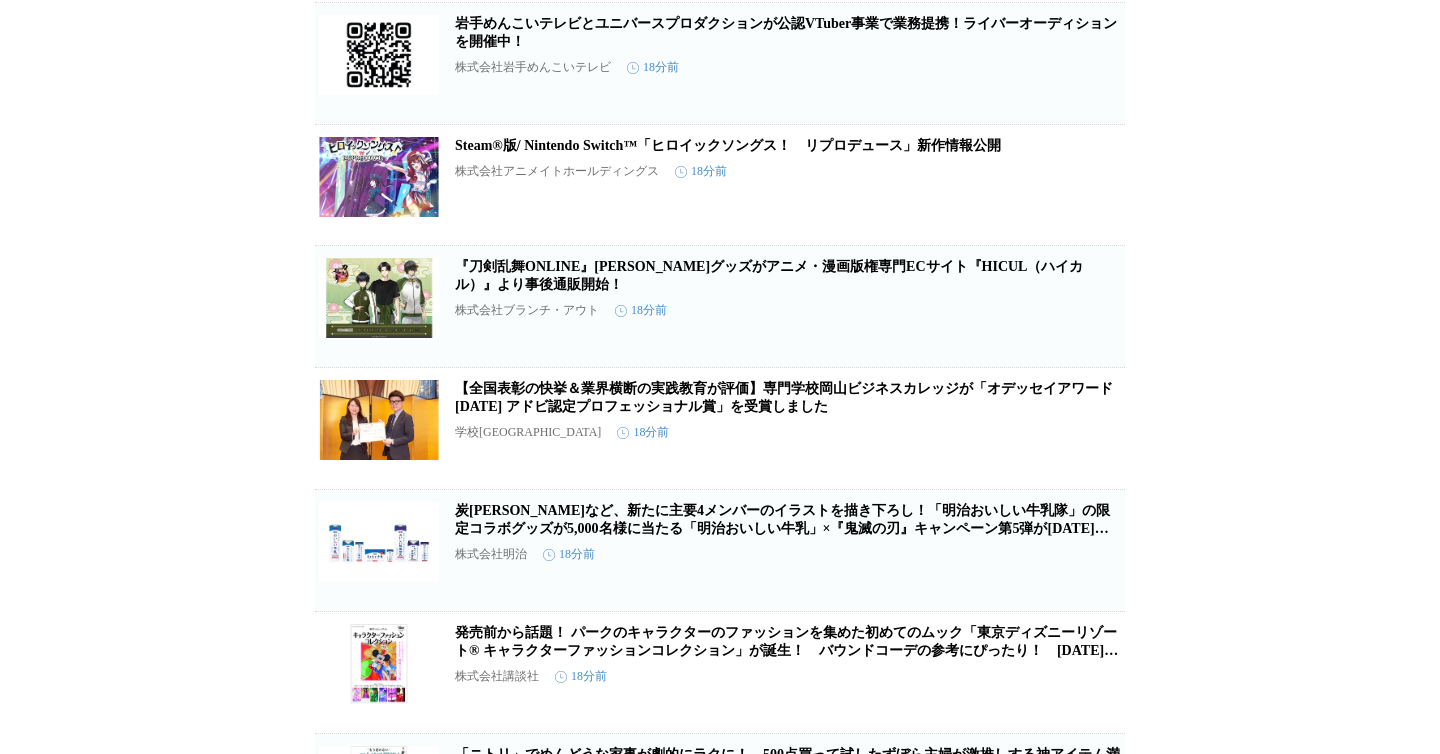 scroll, scrollTop: 905, scrollLeft: 0, axis: vertical 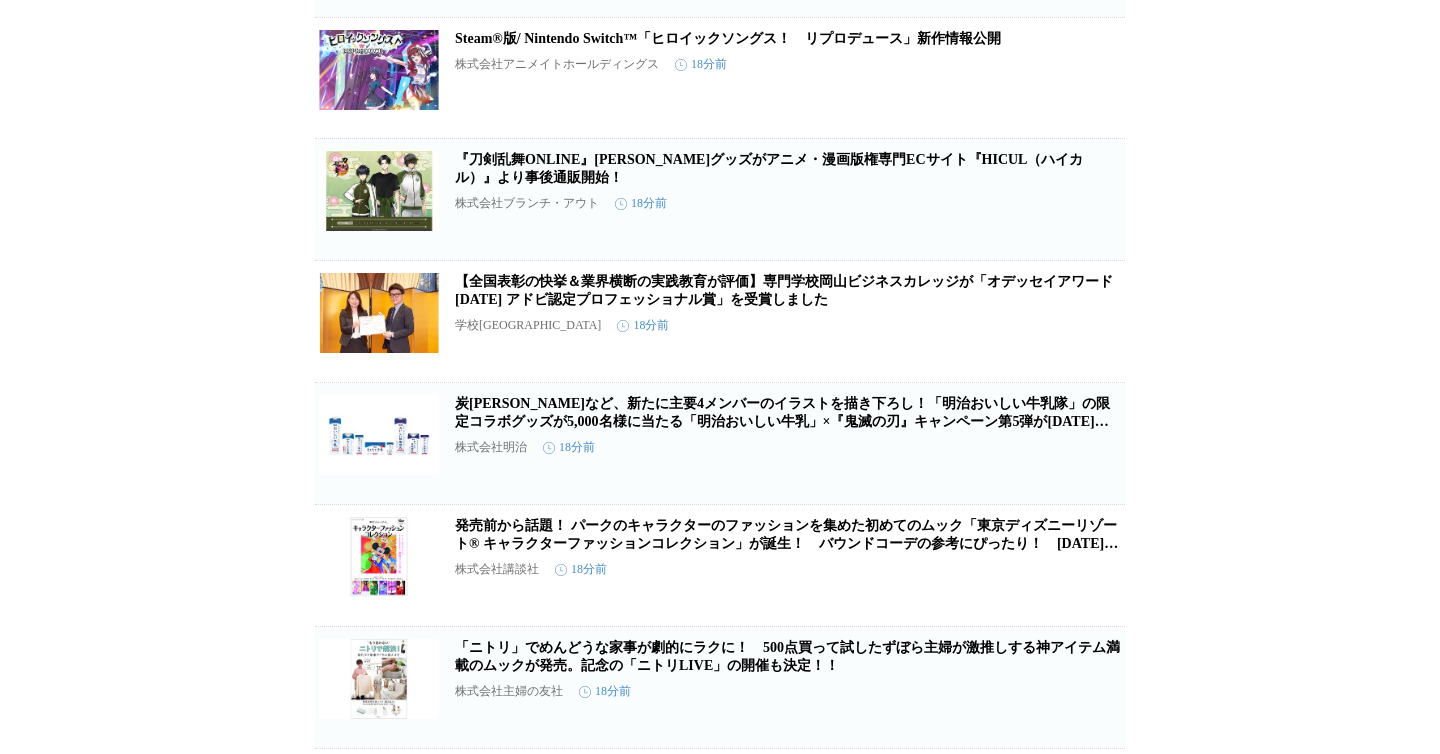 click 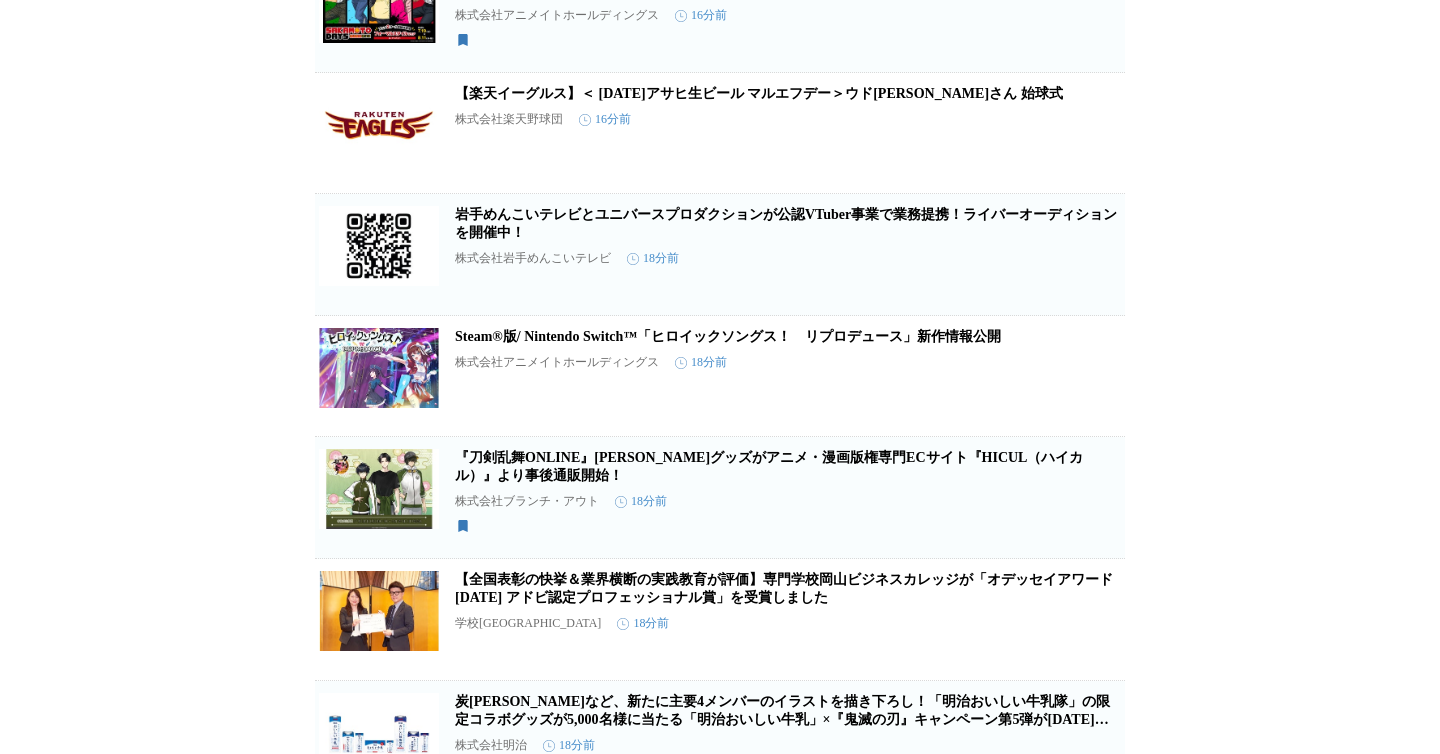 scroll, scrollTop: 0, scrollLeft: 0, axis: both 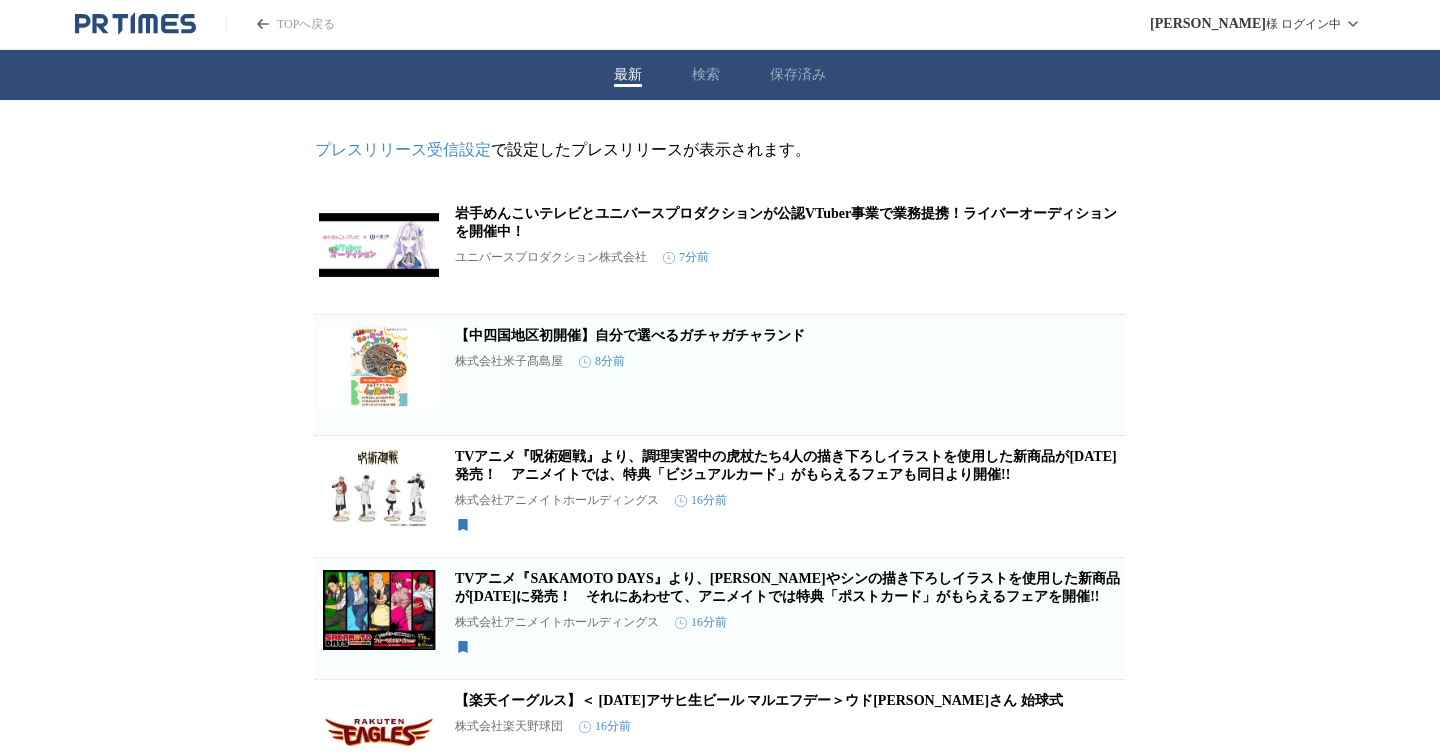 click on "TOPへ戻る [PERSON_NAME] ログイン中" at bounding box center (720, 25) 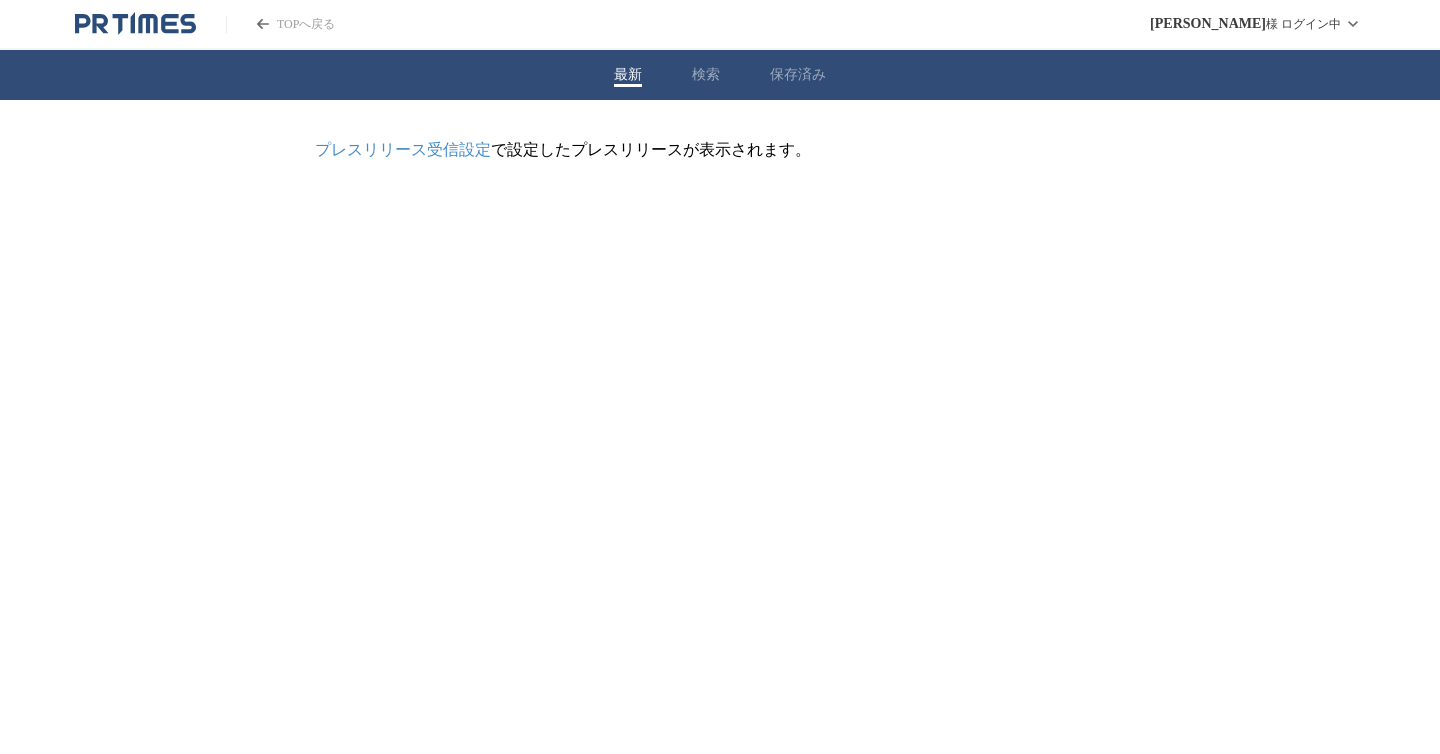 scroll, scrollTop: 0, scrollLeft: 0, axis: both 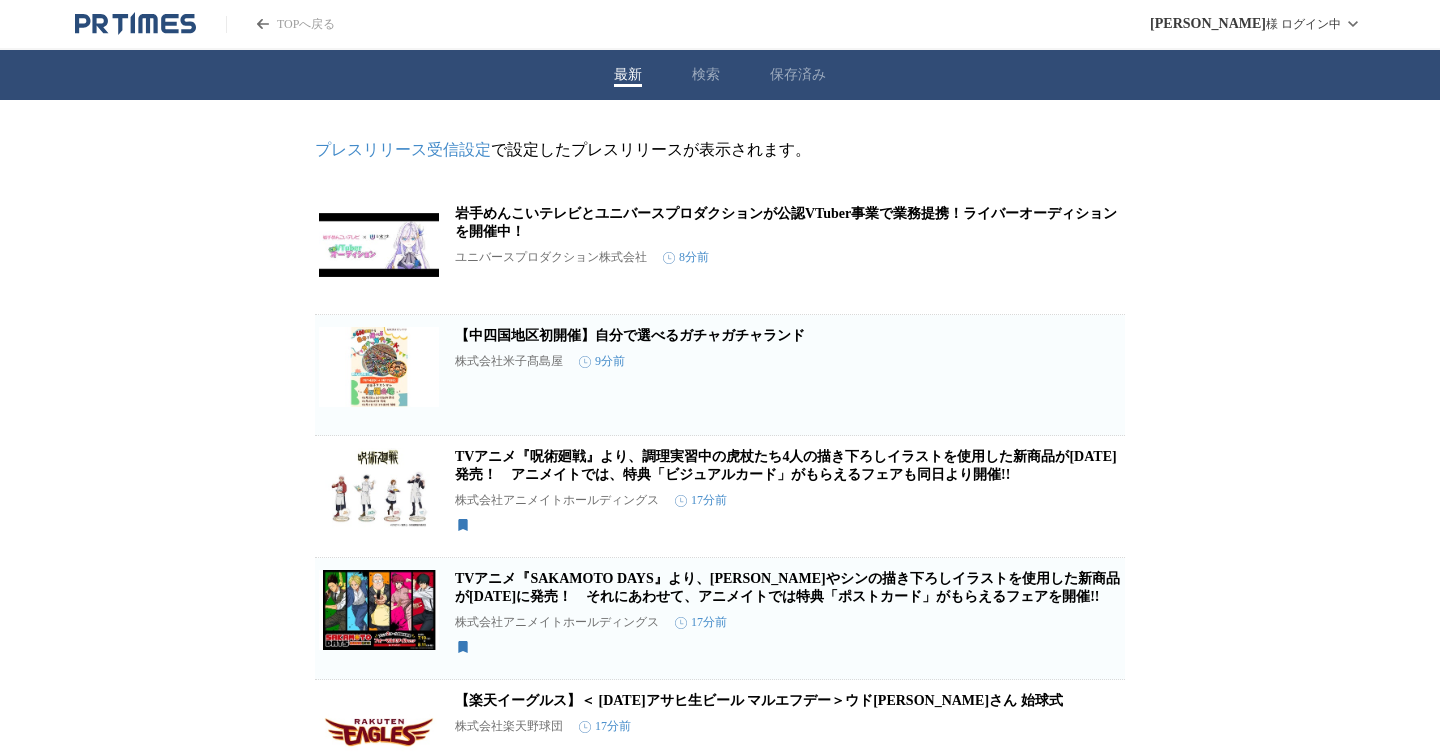 click on "保存済み" at bounding box center (798, 75) 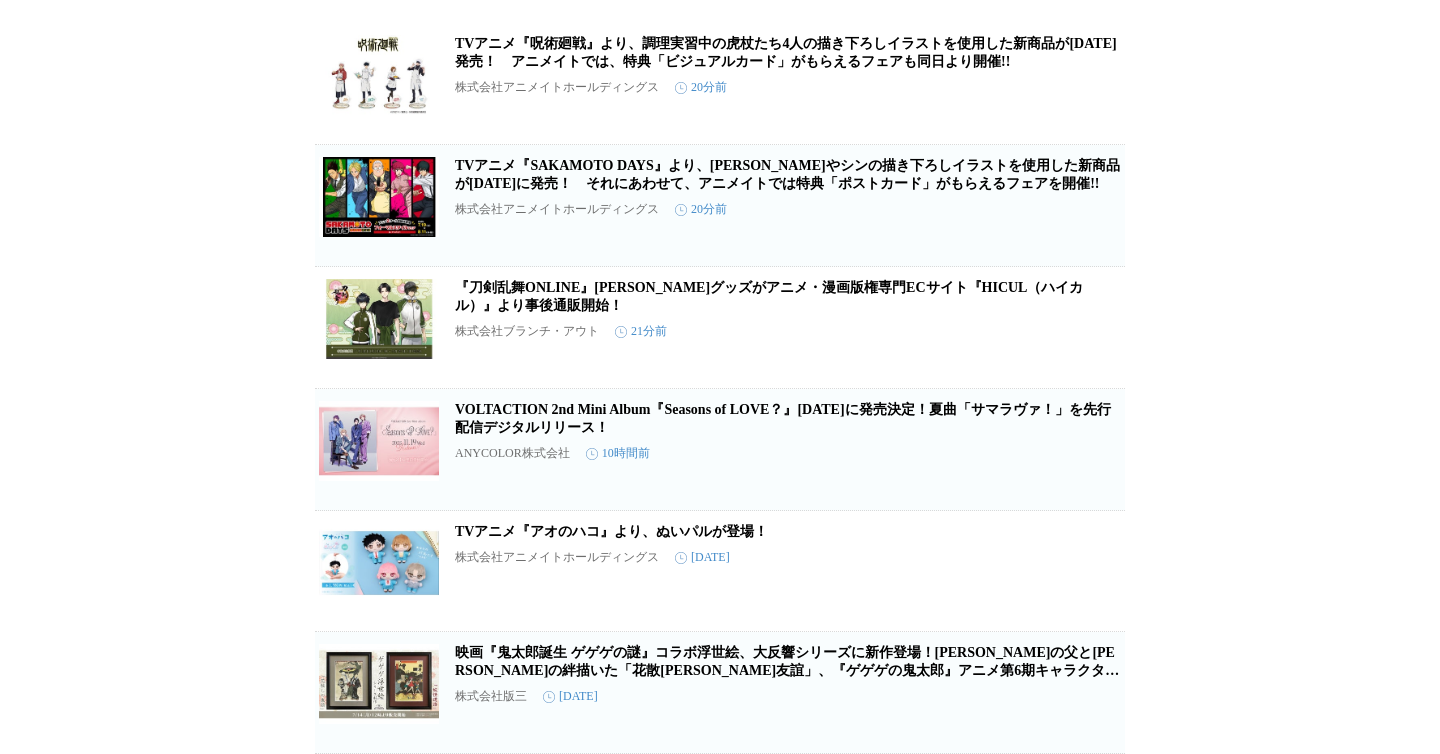 scroll, scrollTop: 152, scrollLeft: 0, axis: vertical 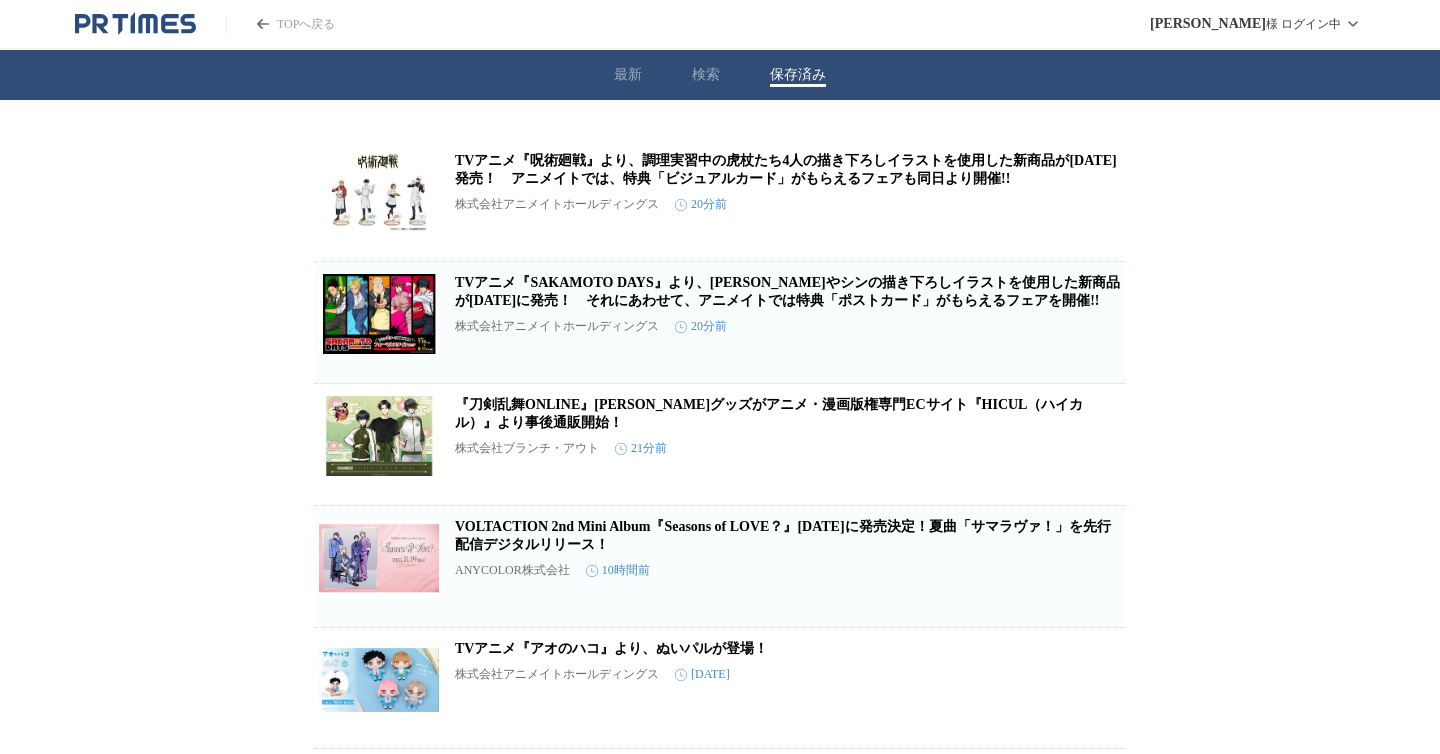 click on "保存を解除" at bounding box center (1093, 719) 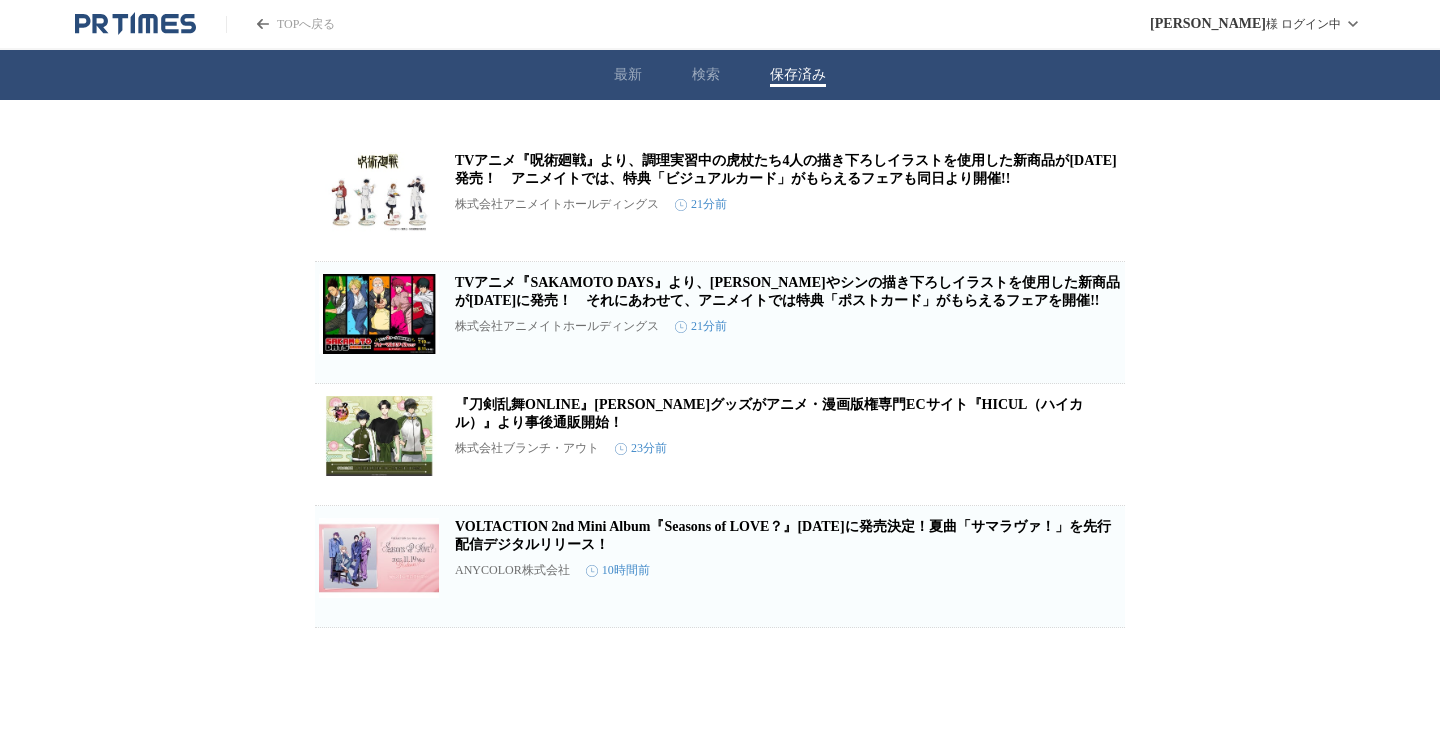 click on "最新" at bounding box center [628, 75] 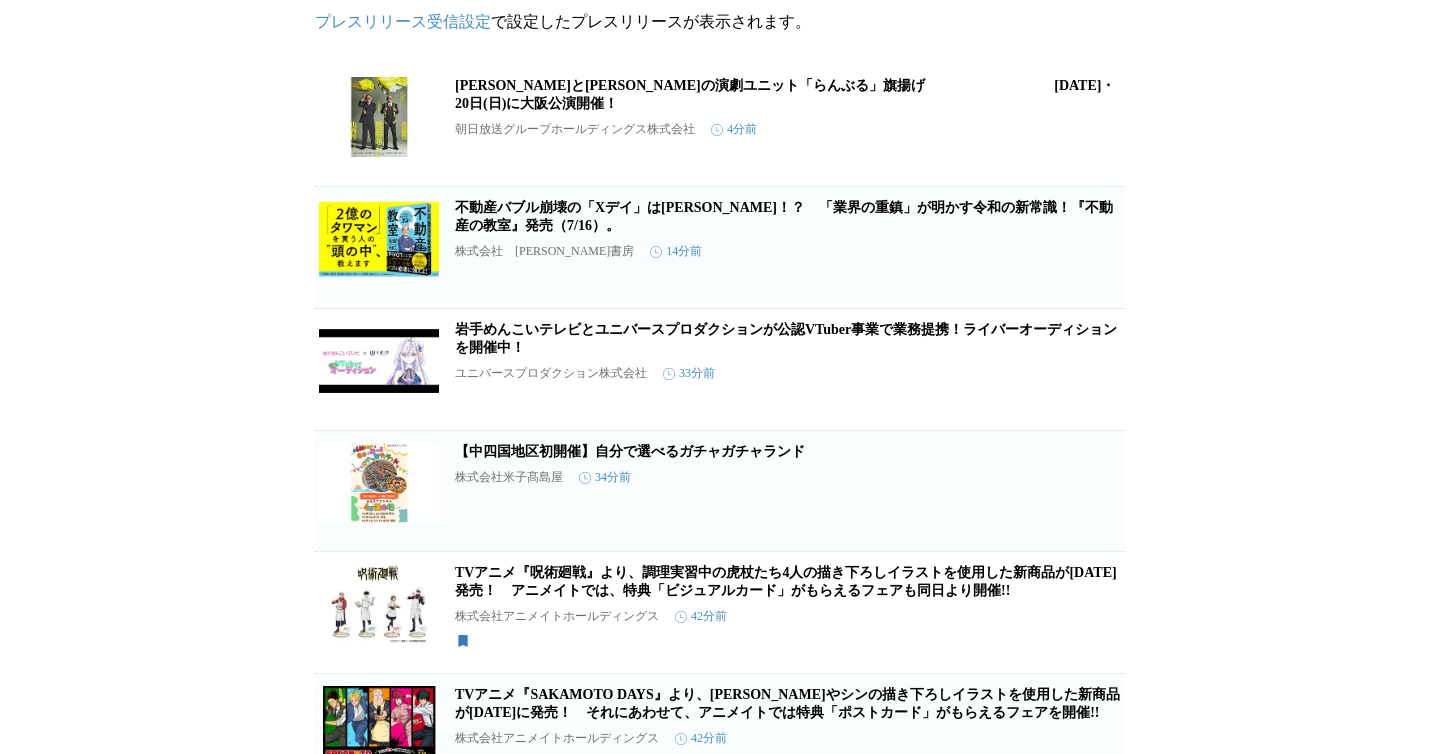 scroll, scrollTop: 129, scrollLeft: 0, axis: vertical 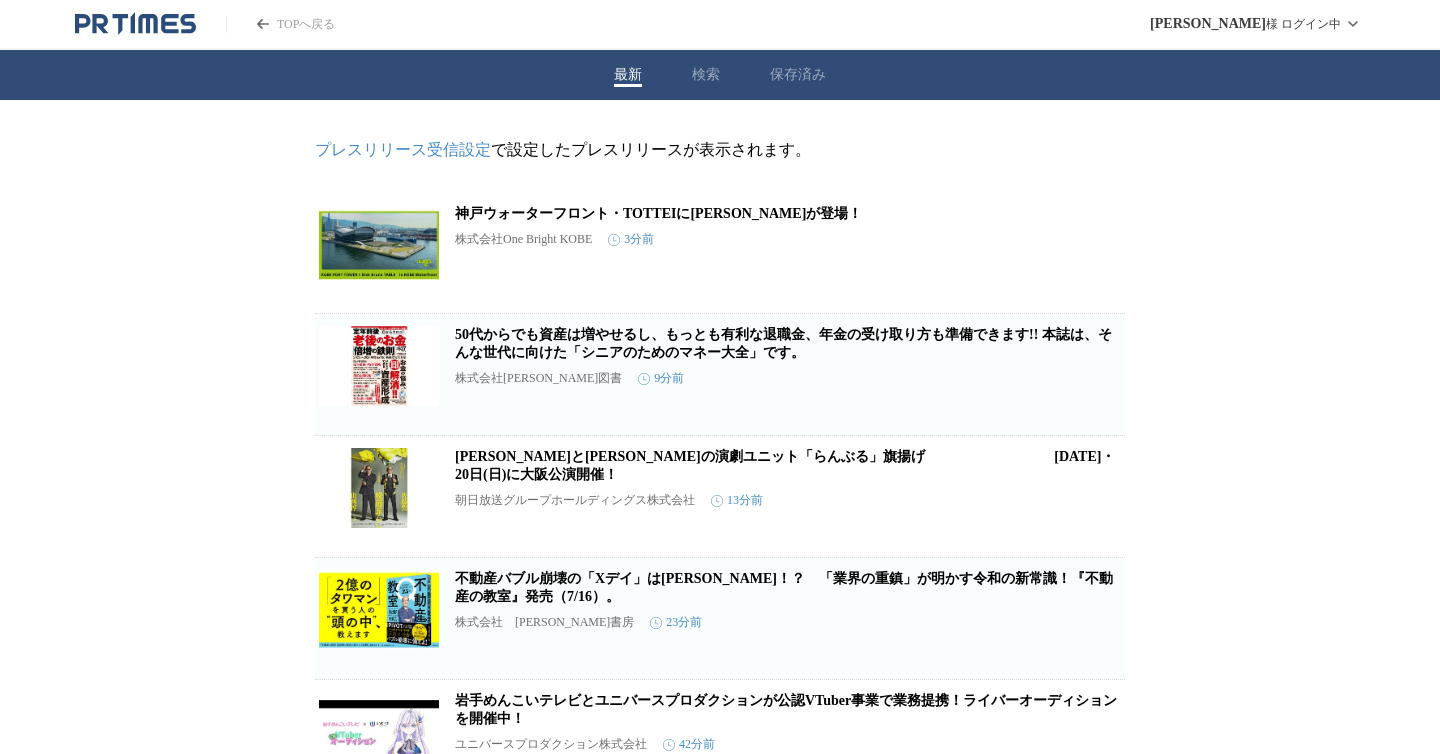 click on "最新" at bounding box center (628, 75) 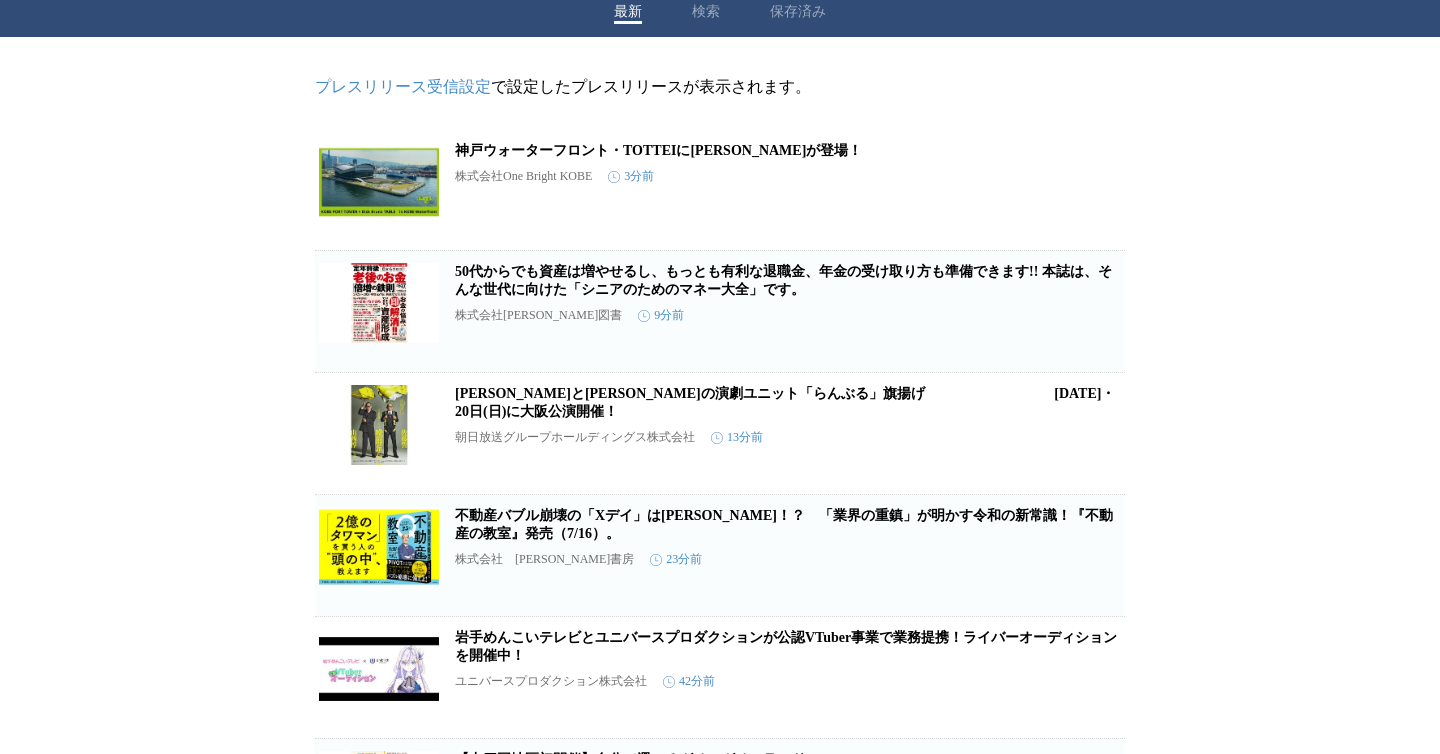 scroll, scrollTop: 0, scrollLeft: 0, axis: both 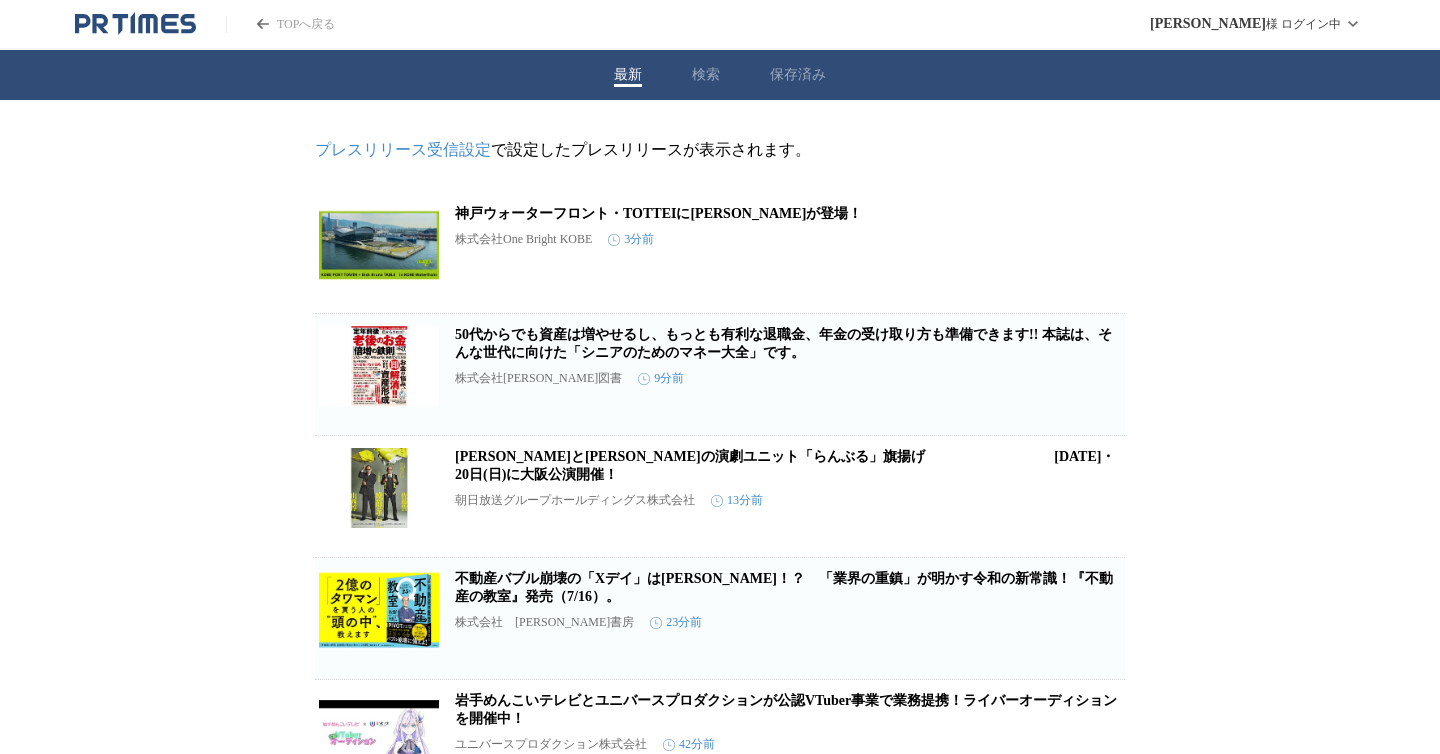 click 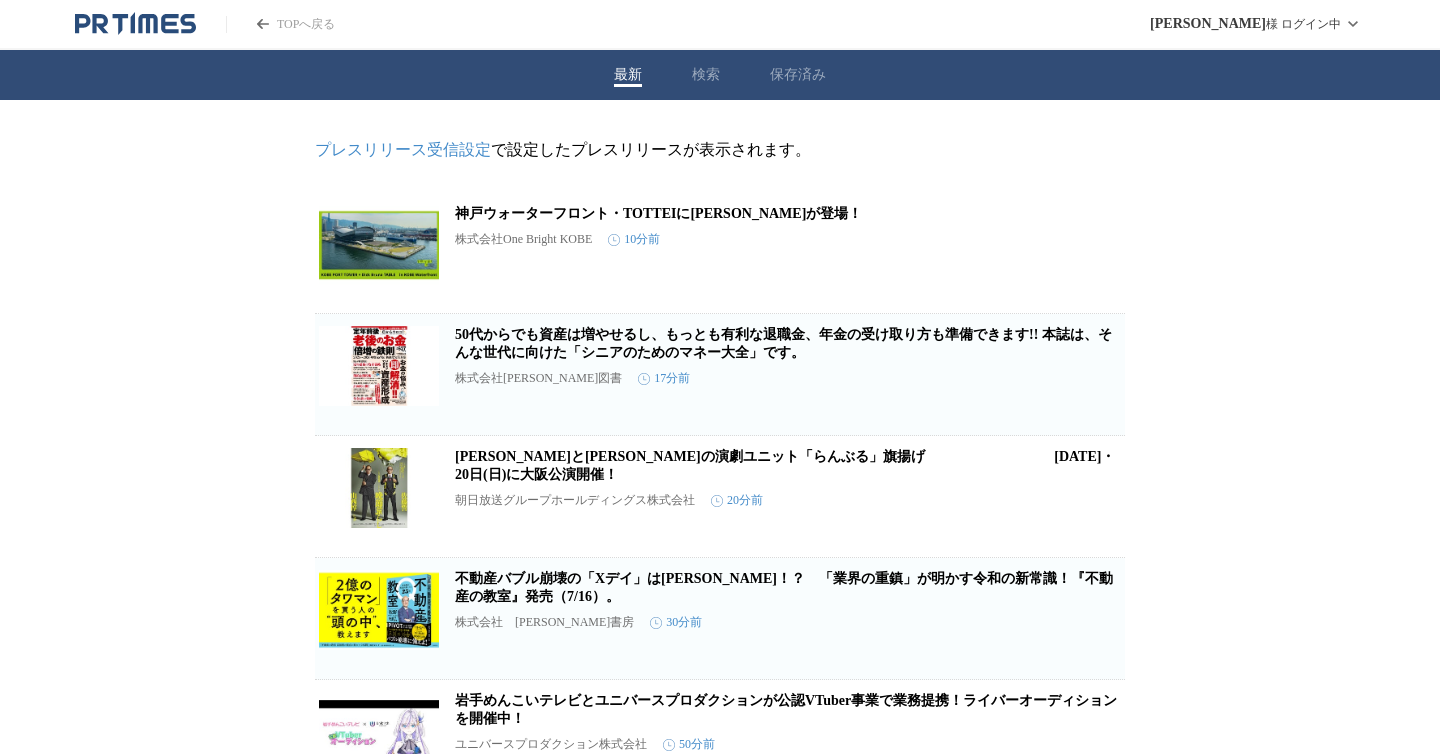 scroll, scrollTop: 0, scrollLeft: 0, axis: both 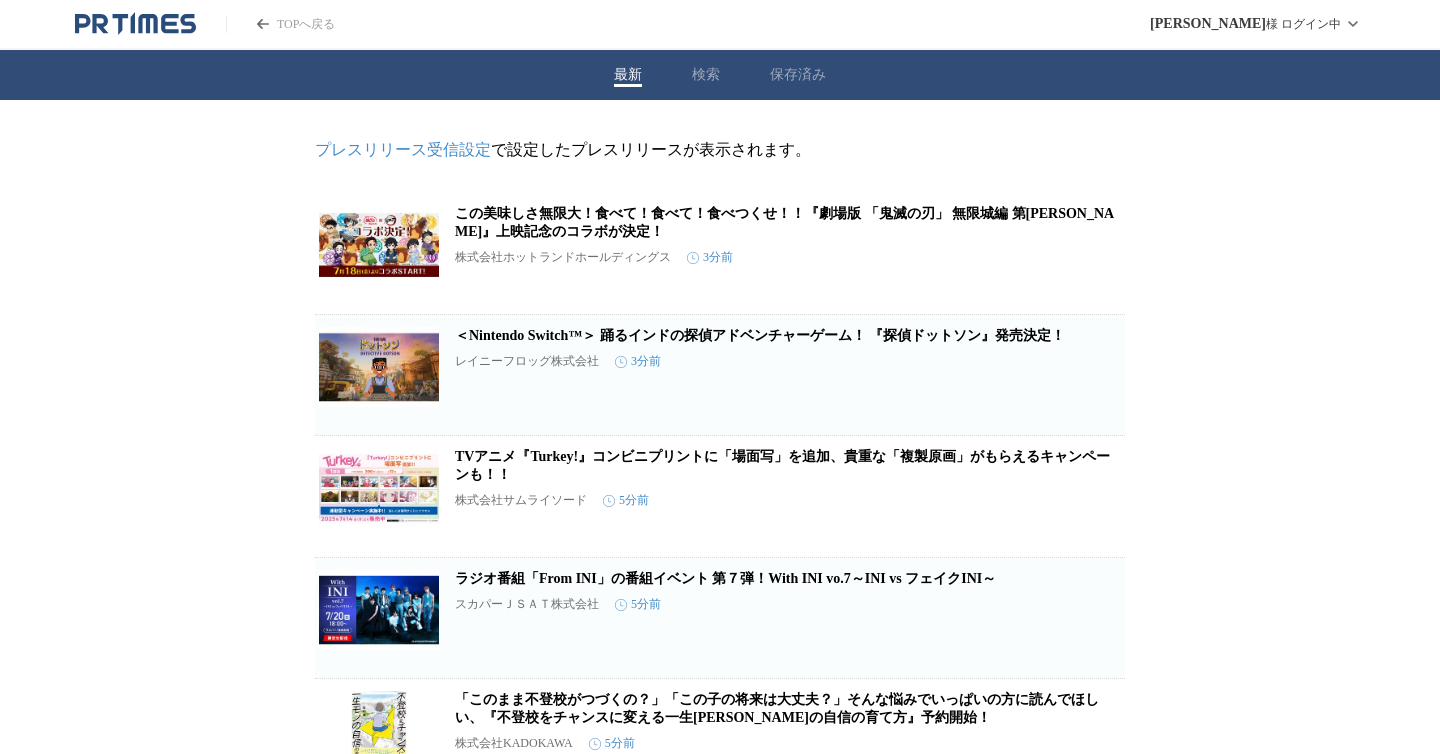 click on "最新 検索 保存済み" at bounding box center (720, 75) 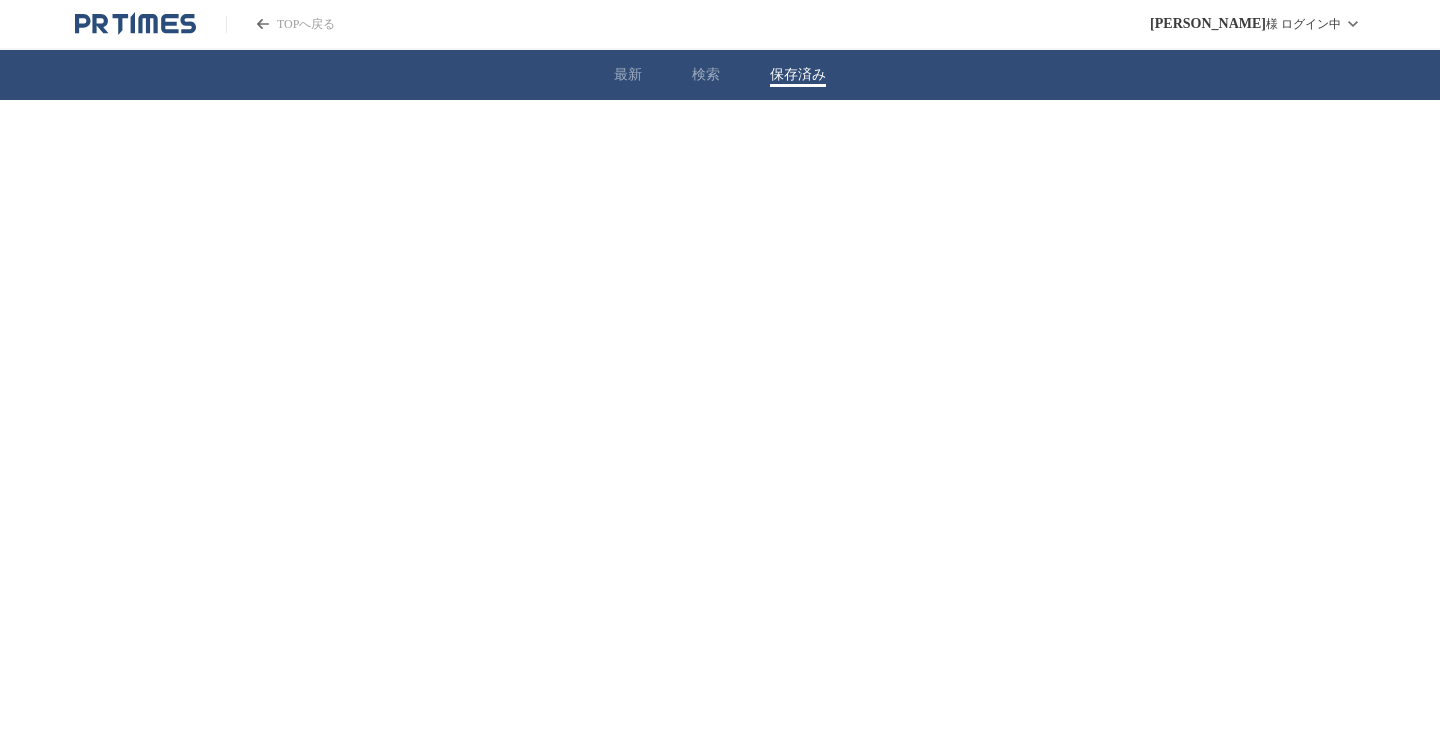click on "保存済み" at bounding box center [798, 75] 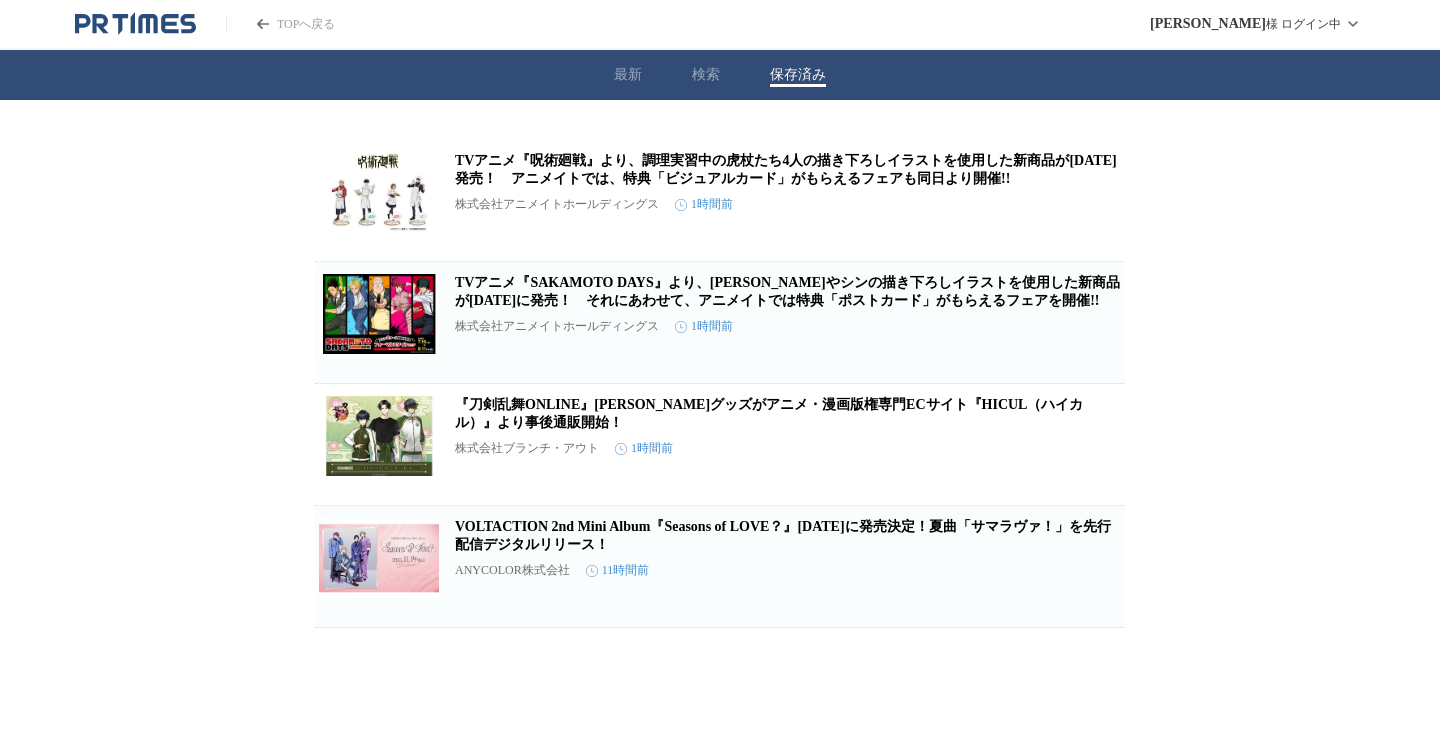 click at bounding box center (379, 436) 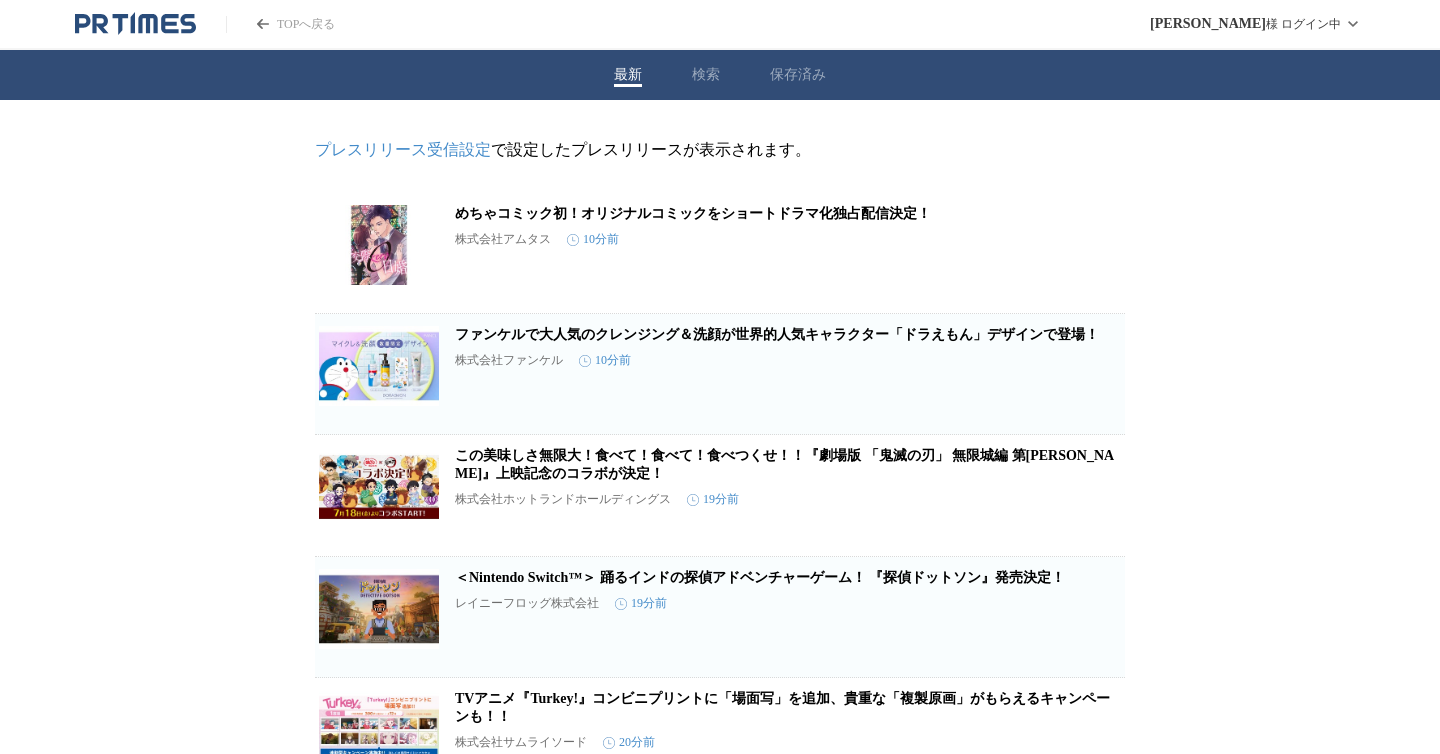 scroll, scrollTop: 181, scrollLeft: 0, axis: vertical 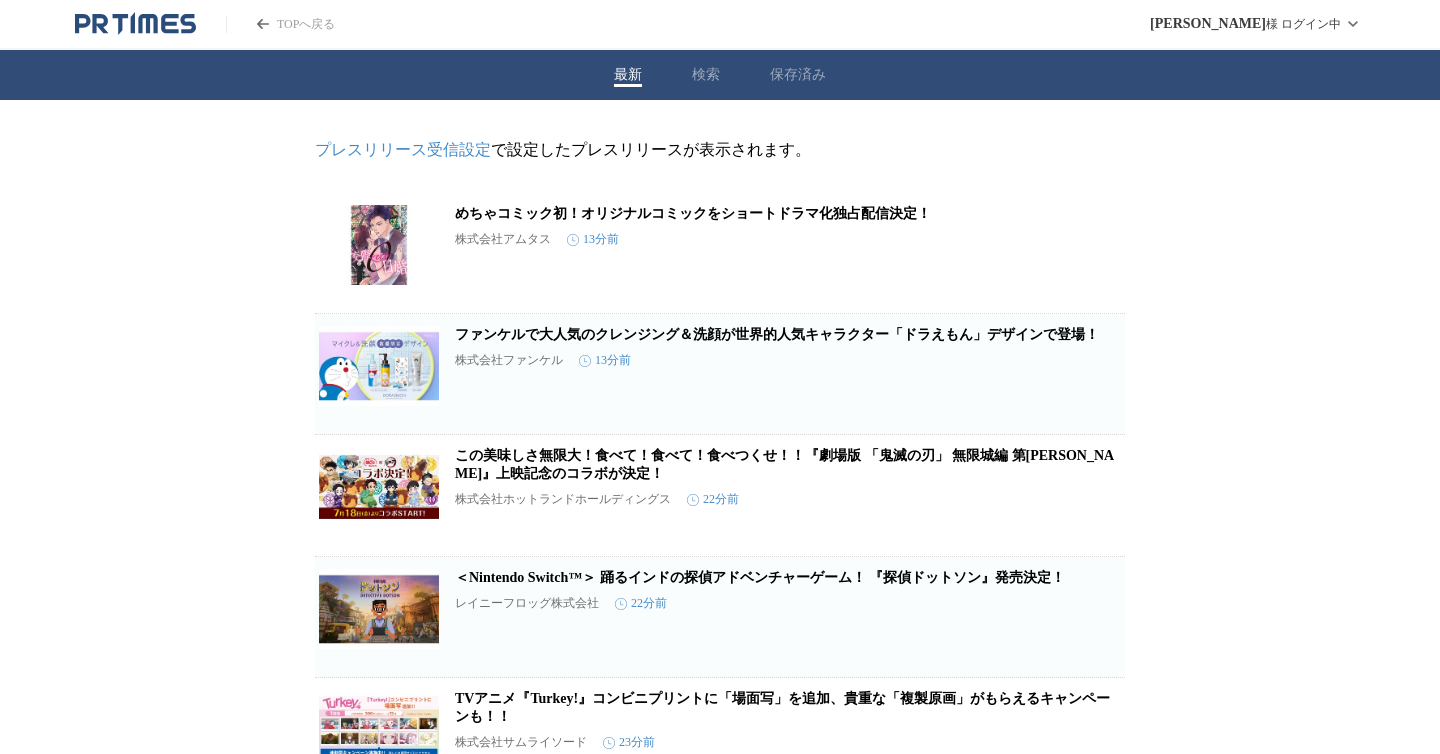 click on "TOPへ戻る [PERSON_NAME] ログイン中" at bounding box center (720, 25) 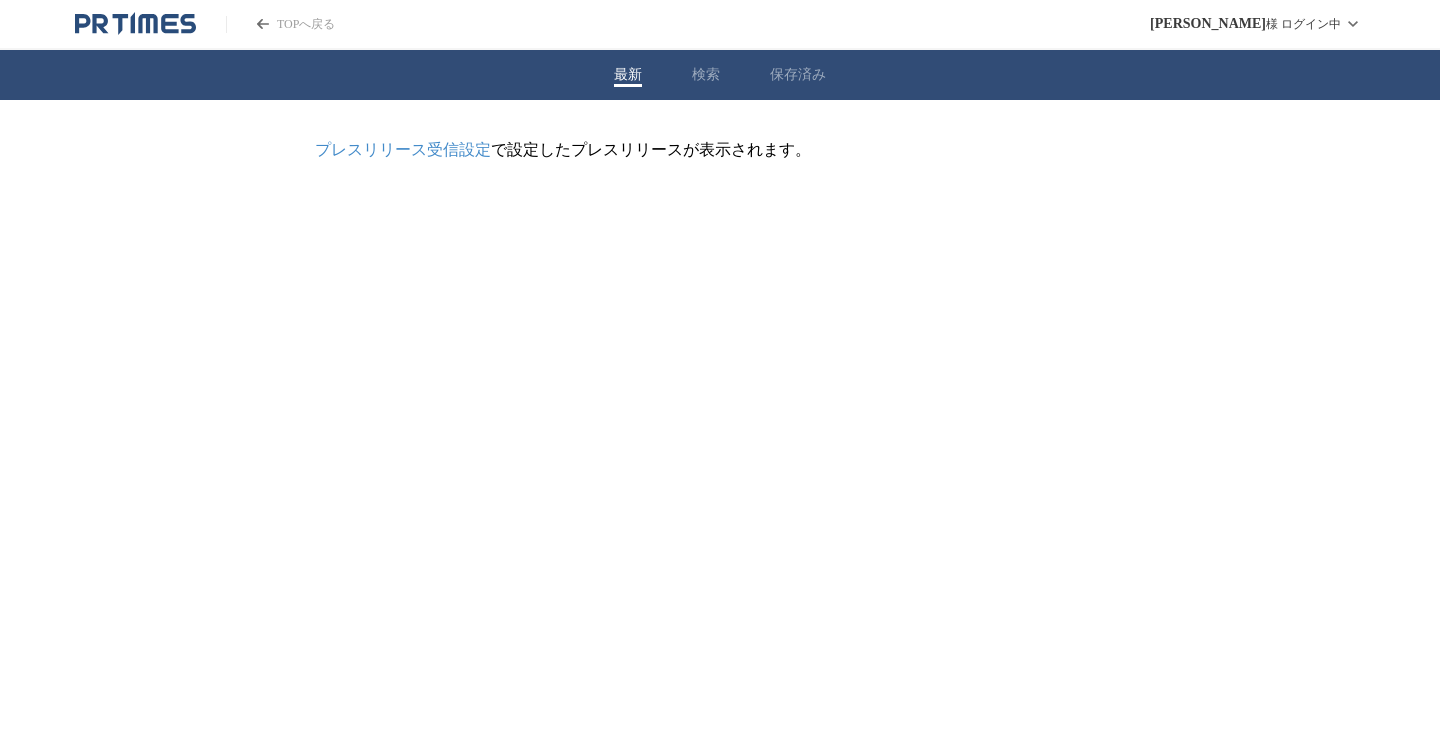 scroll, scrollTop: 0, scrollLeft: 0, axis: both 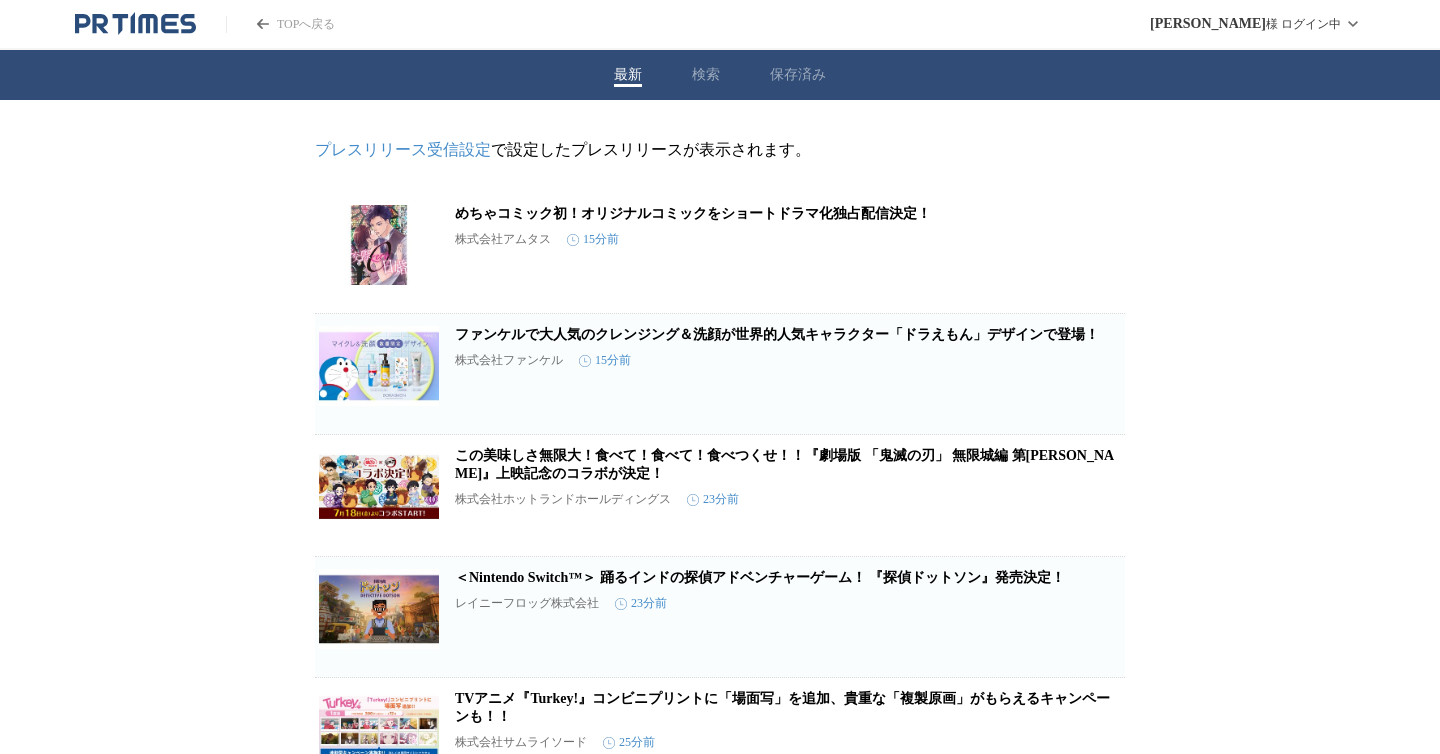 click 